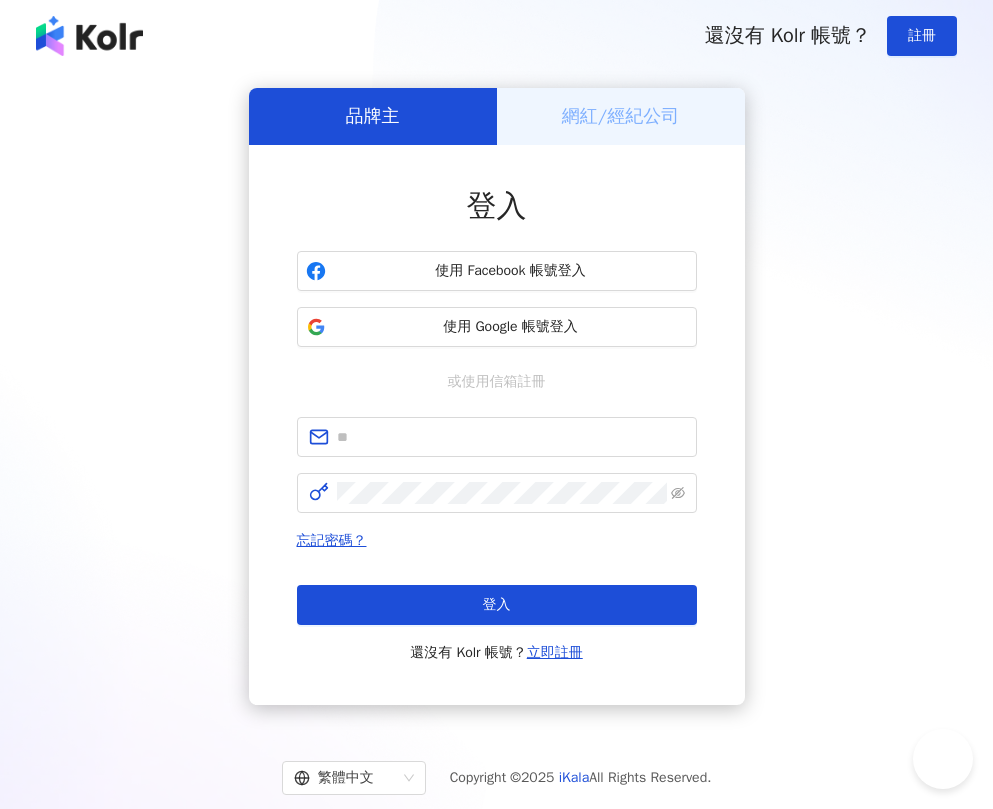 scroll, scrollTop: 0, scrollLeft: 0, axis: both 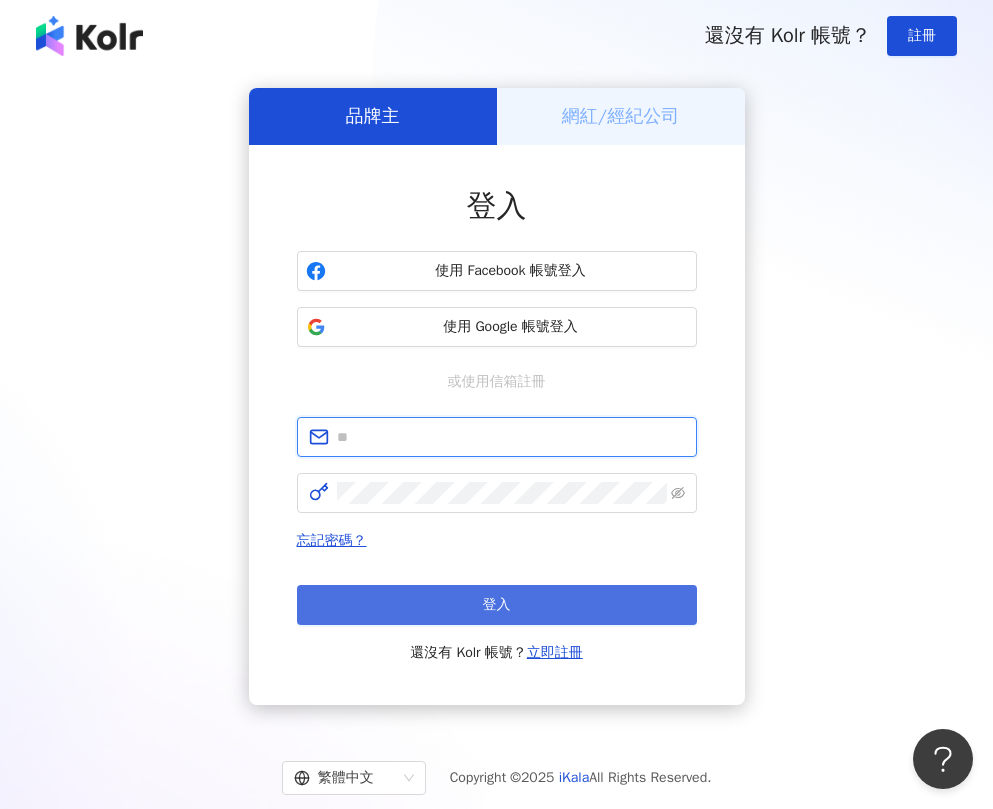 type on "**********" 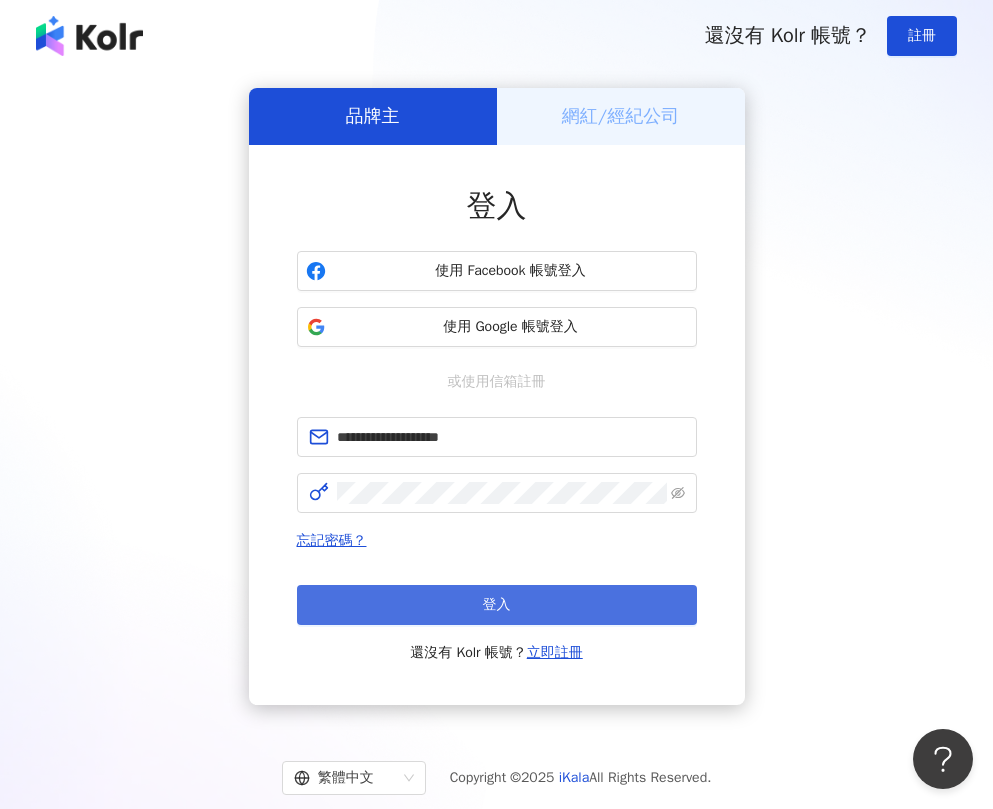 click on "登入" at bounding box center (497, 605) 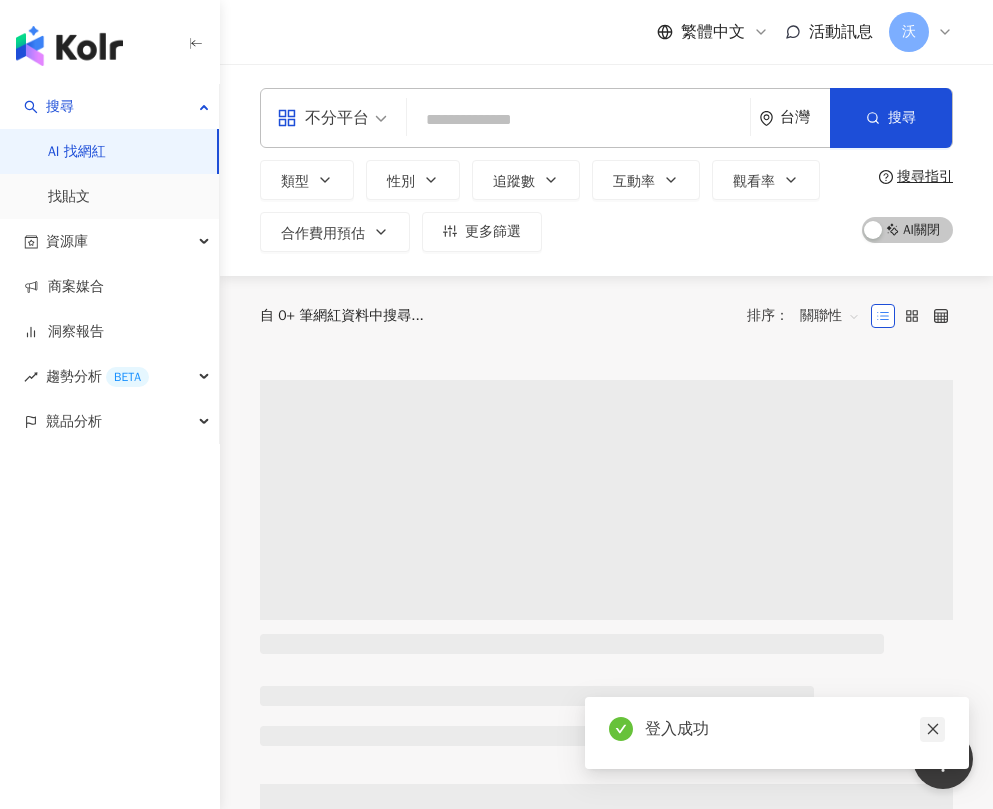 click at bounding box center [932, 729] 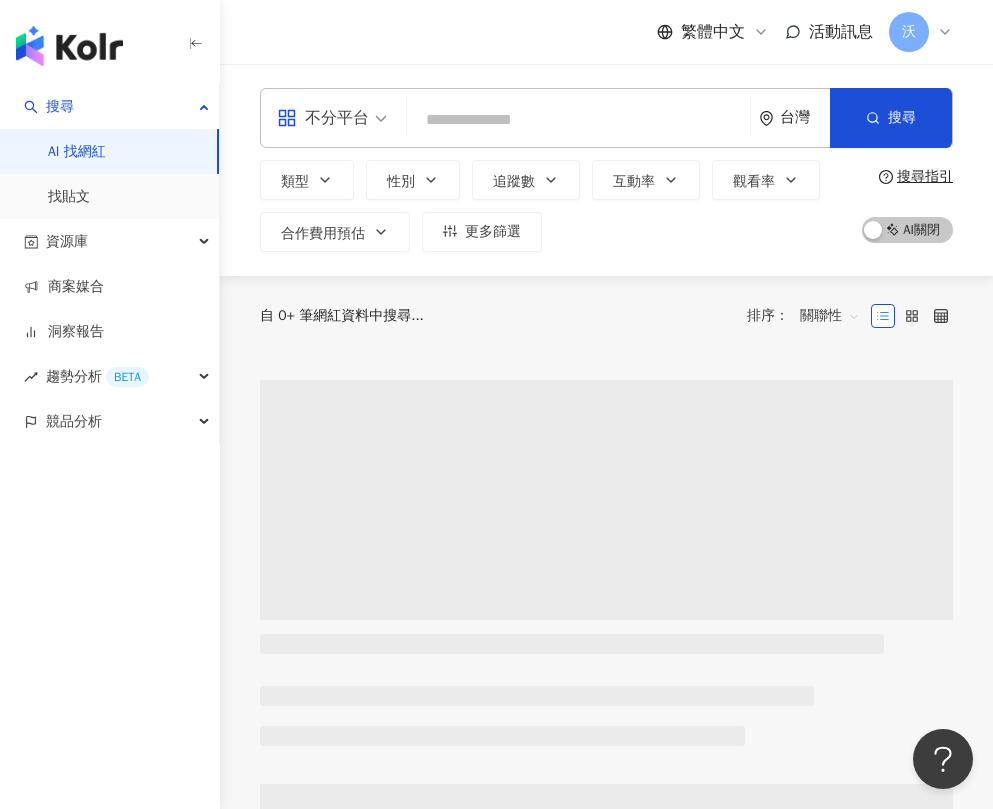 click at bounding box center [578, 120] 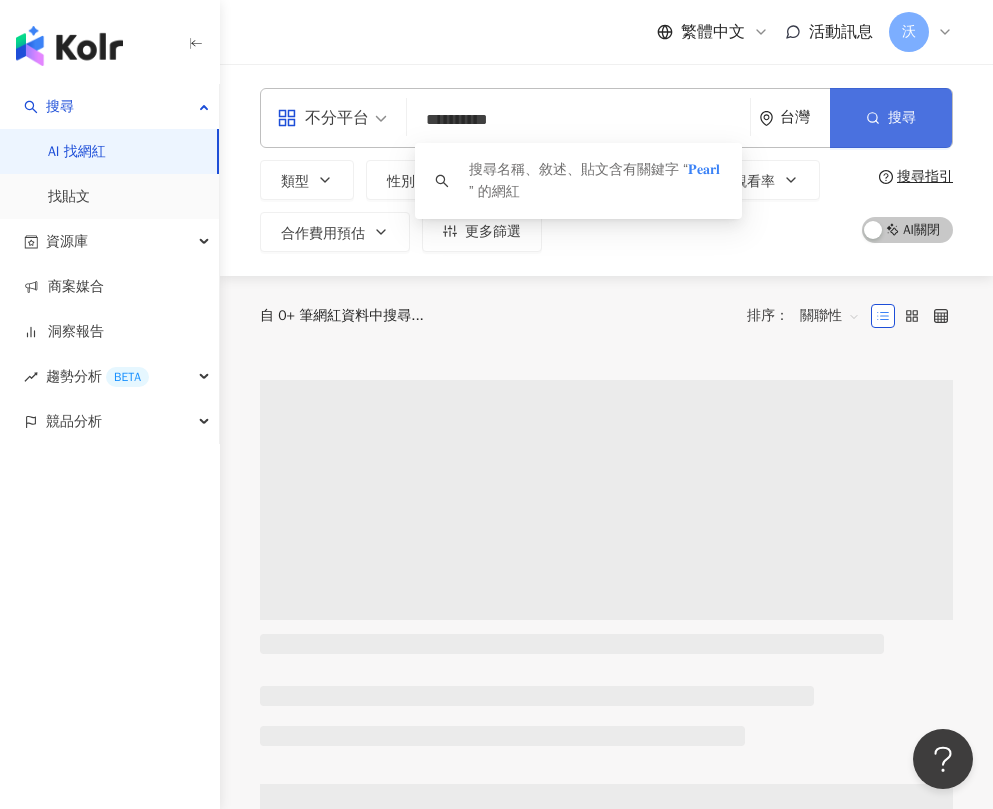 type on "**********" 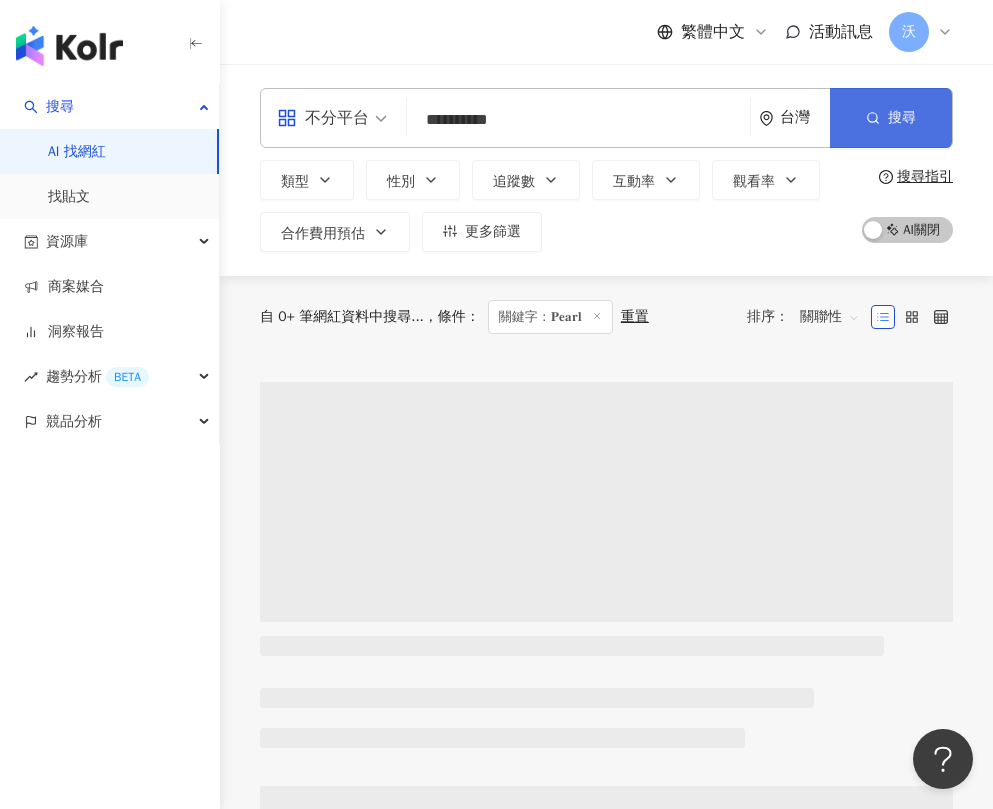click on "搜尋" at bounding box center (902, 118) 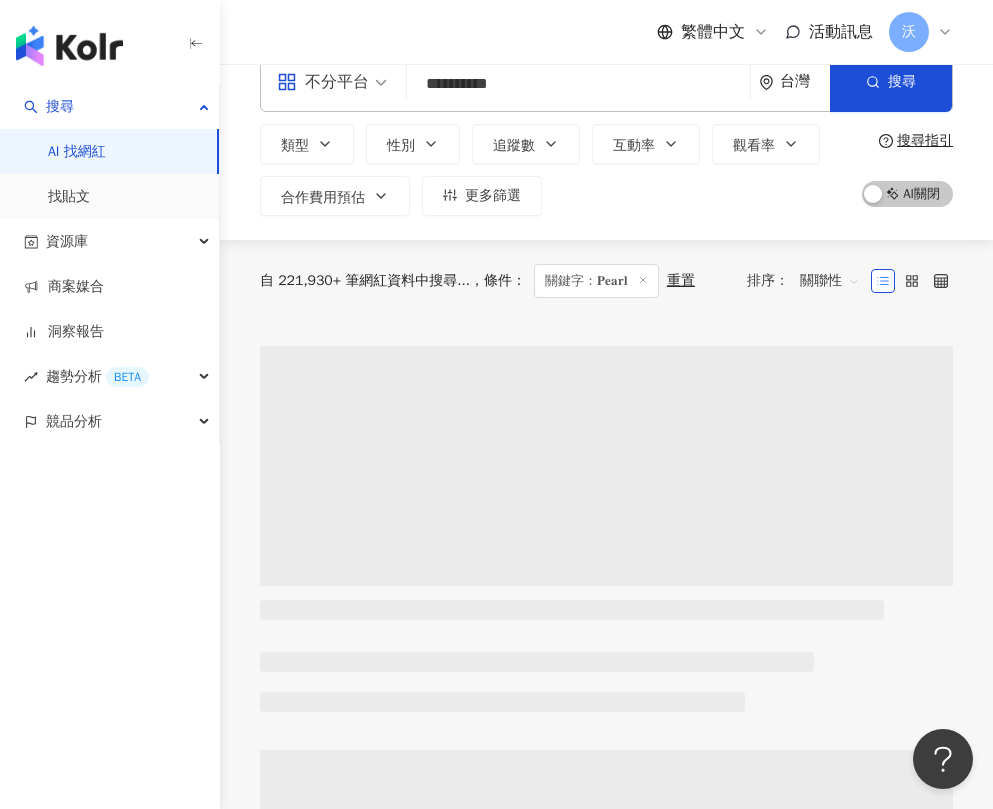 scroll, scrollTop: 0, scrollLeft: 0, axis: both 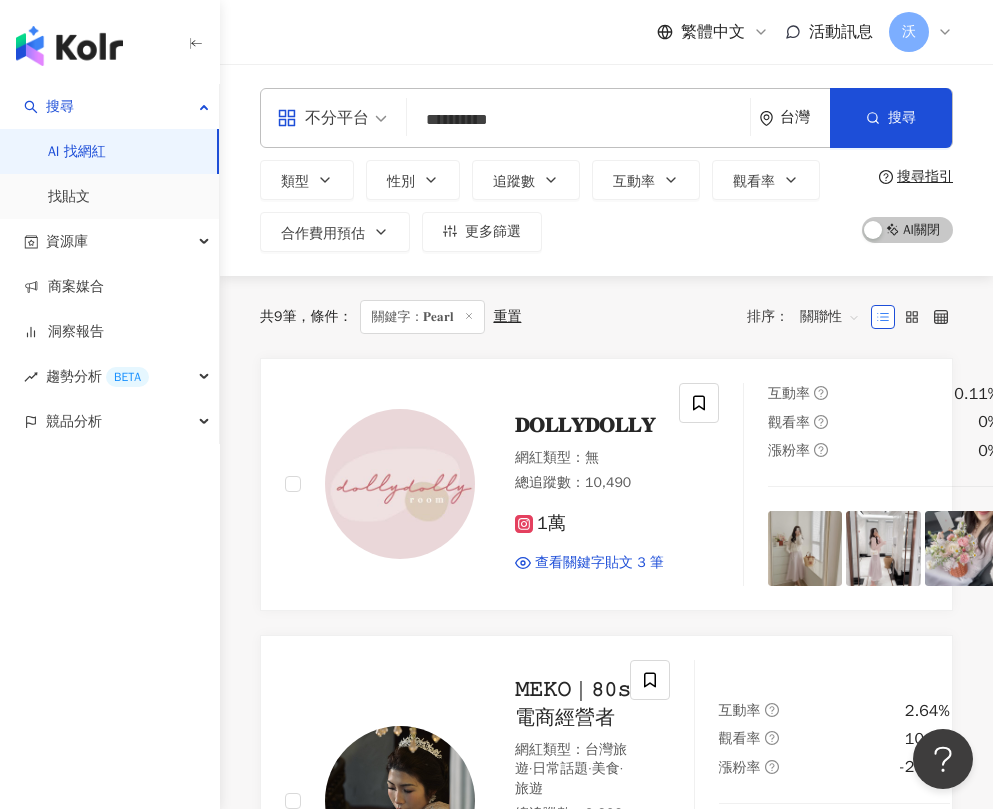 click on "**********" at bounding box center (578, 120) 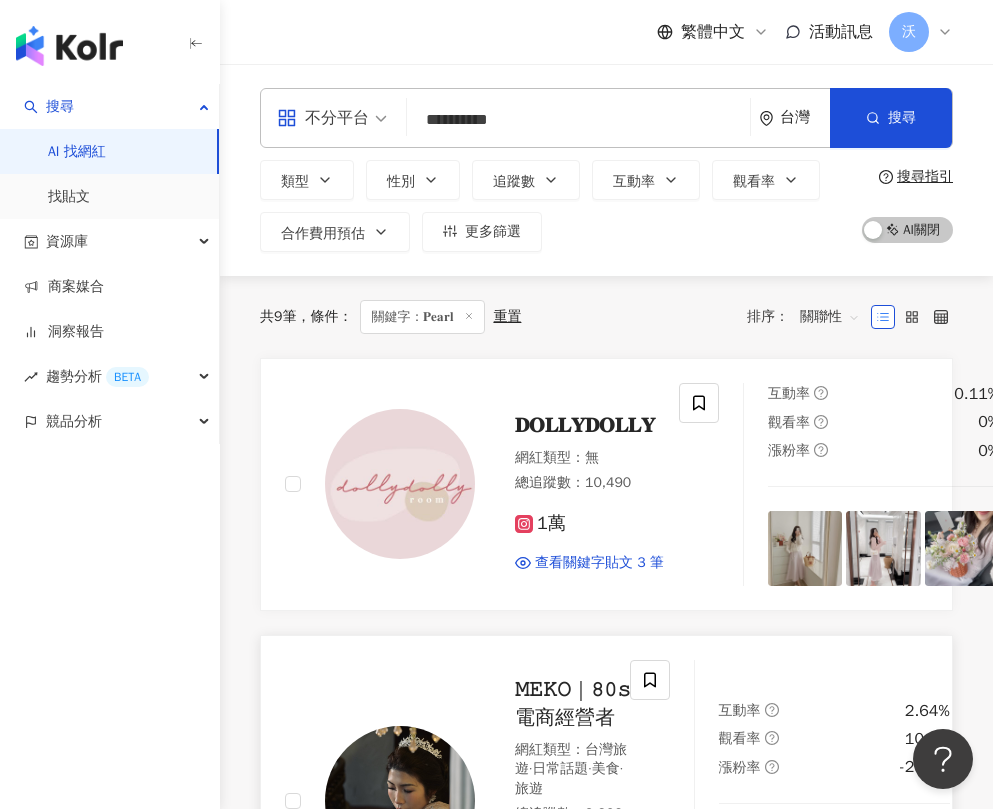 click on "𝙼𝙴𝙺𝙾｜𝟾𝟶𝚜 電商經營者 網紅類型 ： 台灣旅遊  ·  日常話題  ·  美食  ·  旅遊 總追蹤數 ： 9,209 9,209 找相似 查看關鍵字貼文 1 筆 互動率 2.64% 觀看率 10.6% 漲粉率 -2.21%" at bounding box center [606, 801] 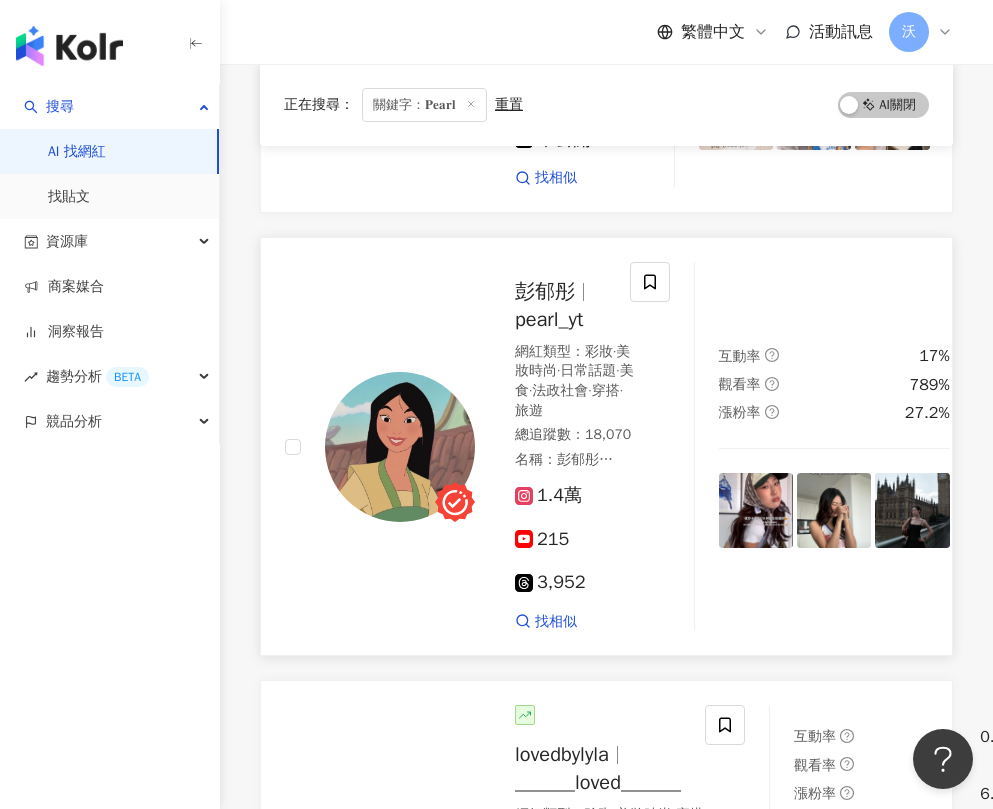 scroll, scrollTop: 1100, scrollLeft: 0, axis: vertical 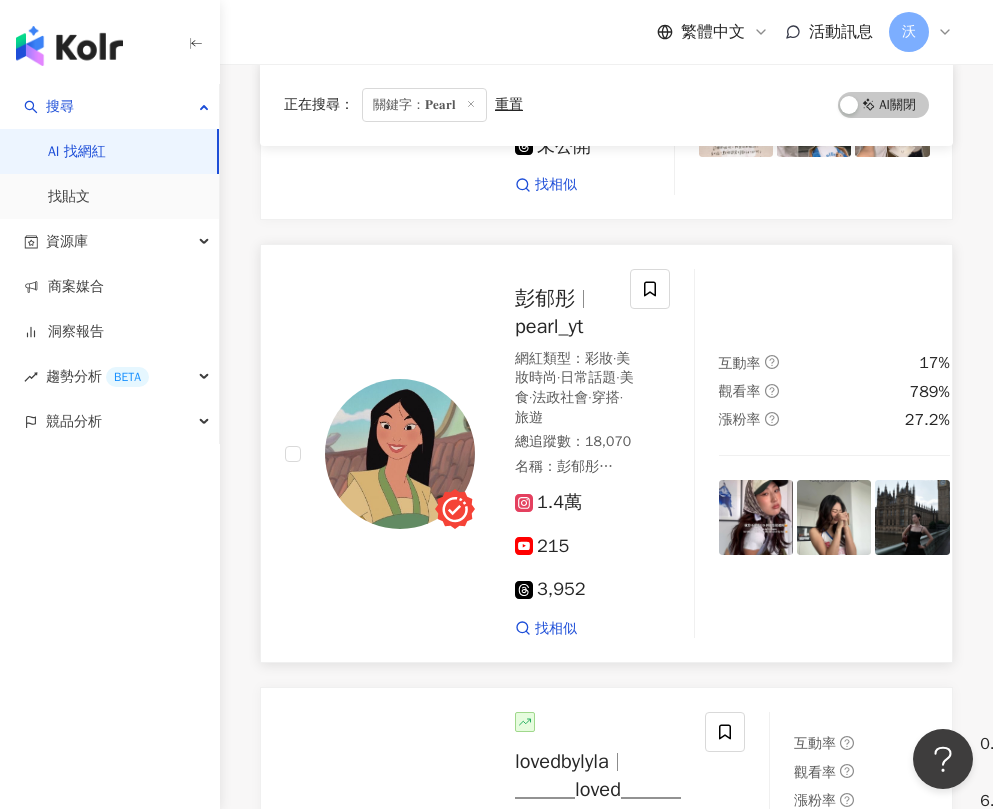 click on "彭郁彤" at bounding box center [545, 298] 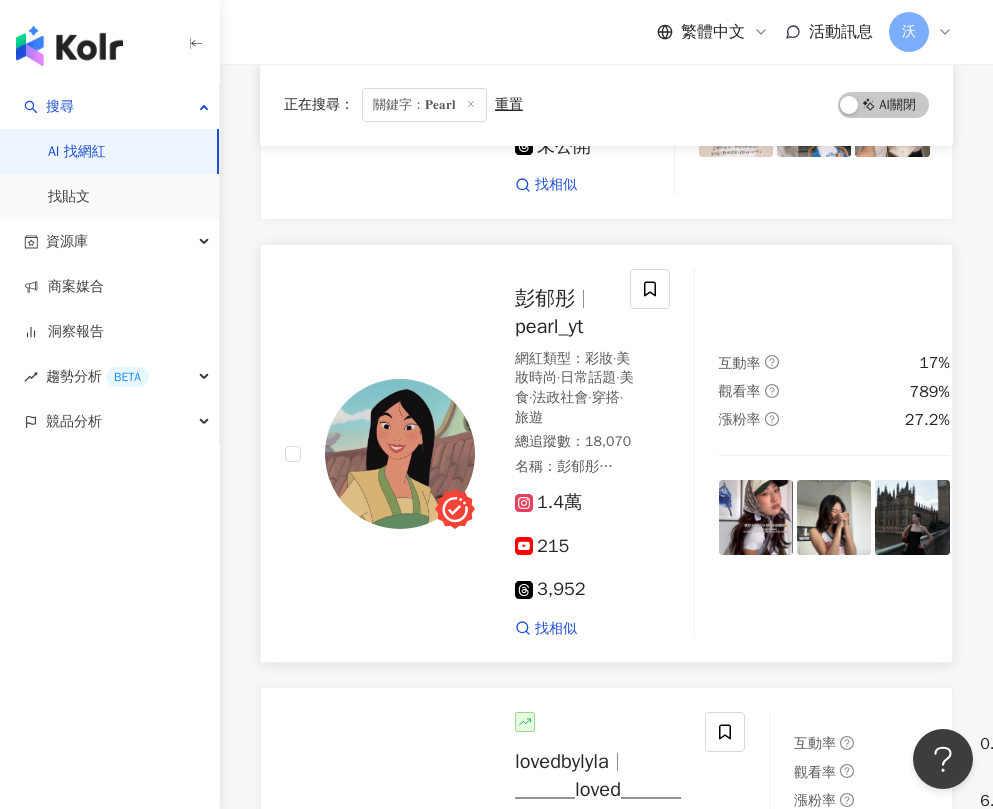 scroll, scrollTop: 1300, scrollLeft: 0, axis: vertical 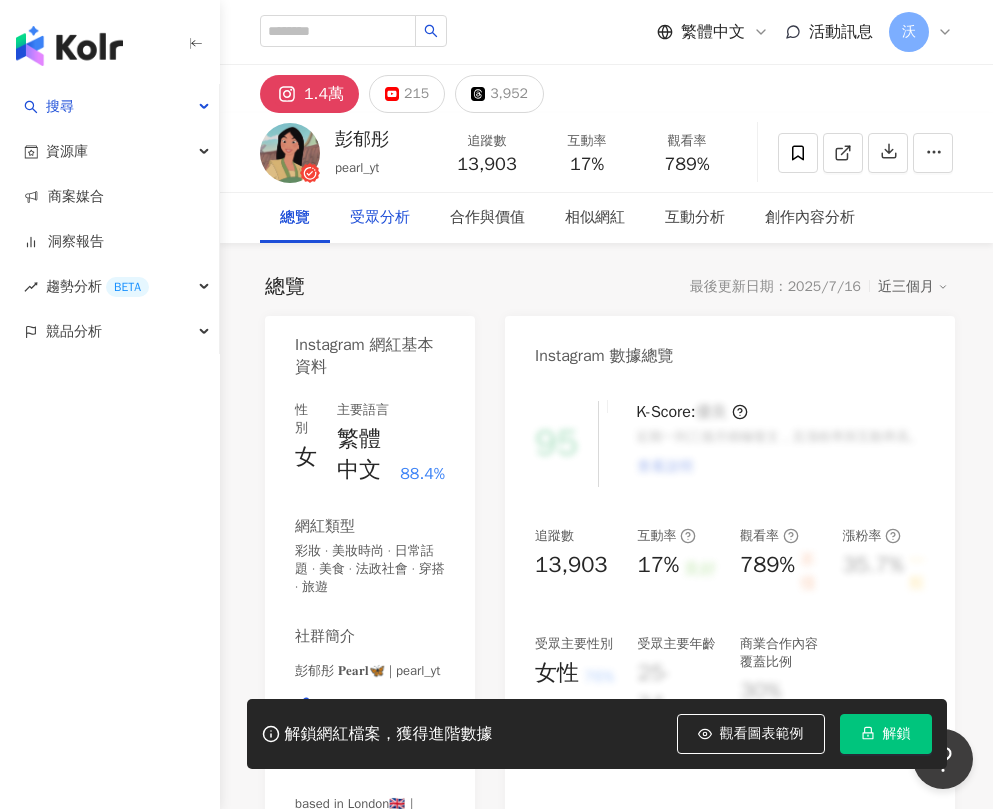 click on "受眾分析" at bounding box center [380, 218] 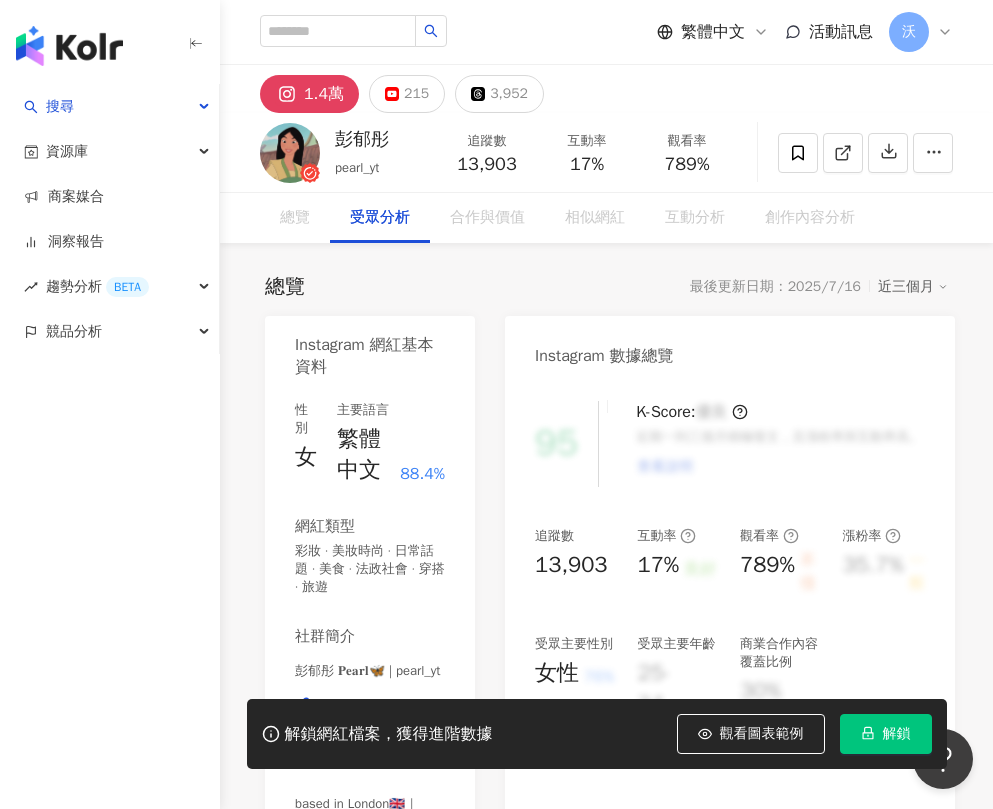 click on "總覽 最後更新日期：2025/7/16 近三個月" at bounding box center [606, 287] 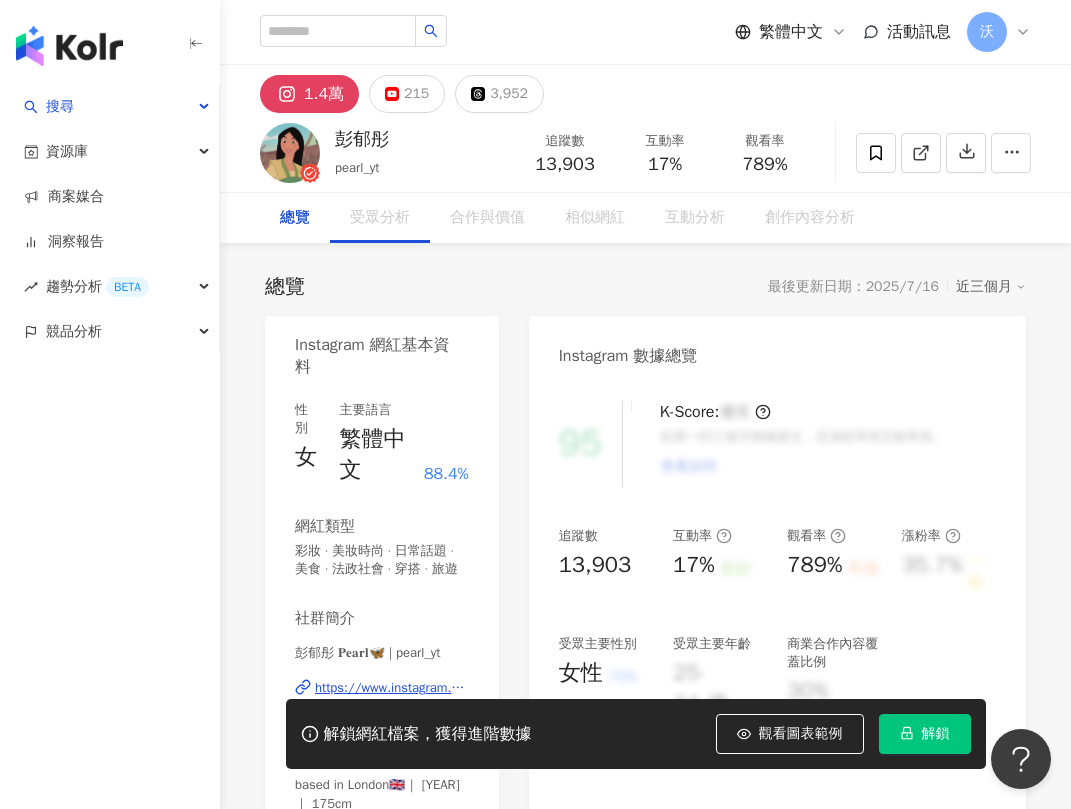 click on "解鎖" at bounding box center (936, 734) 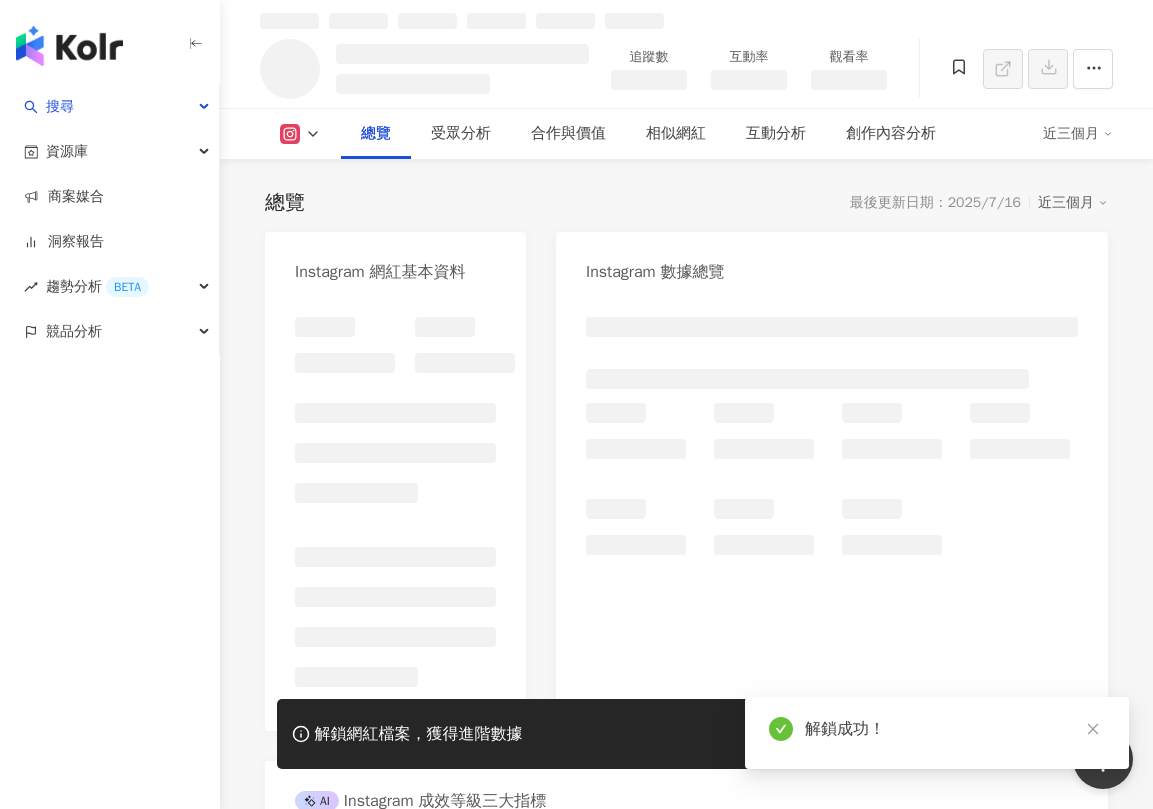 scroll, scrollTop: 200, scrollLeft: 0, axis: vertical 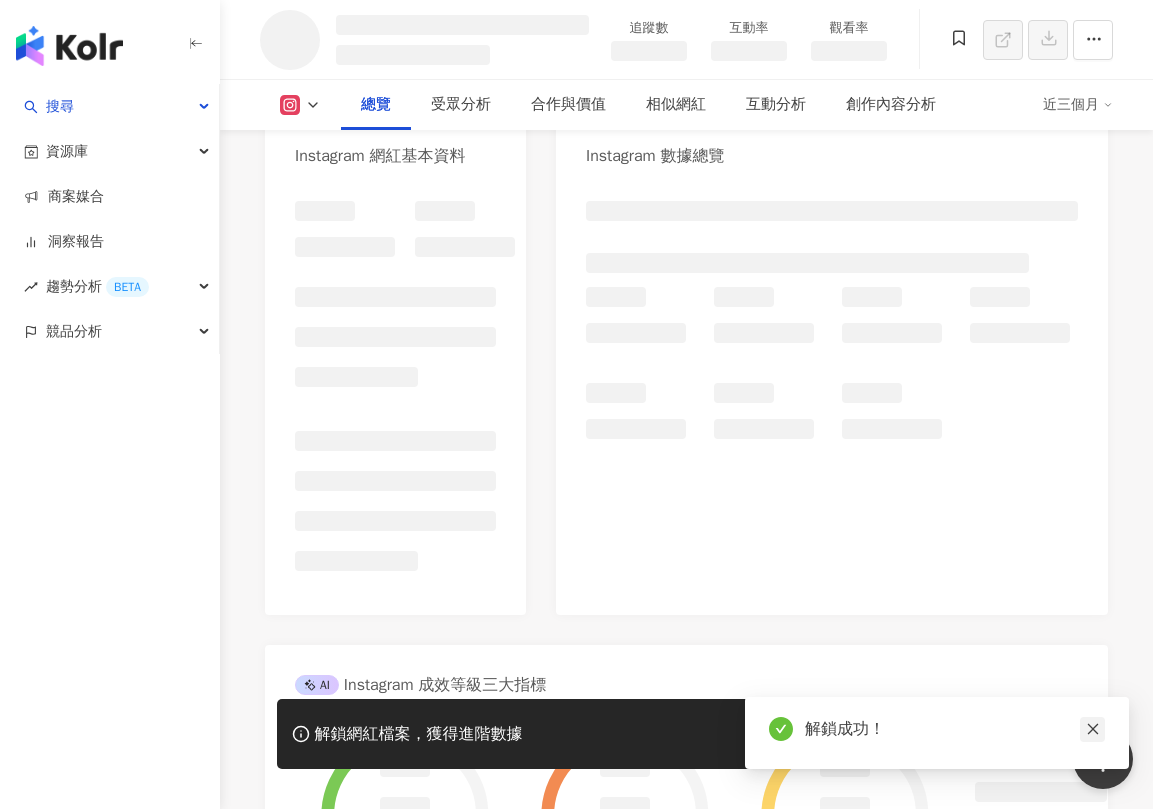 click 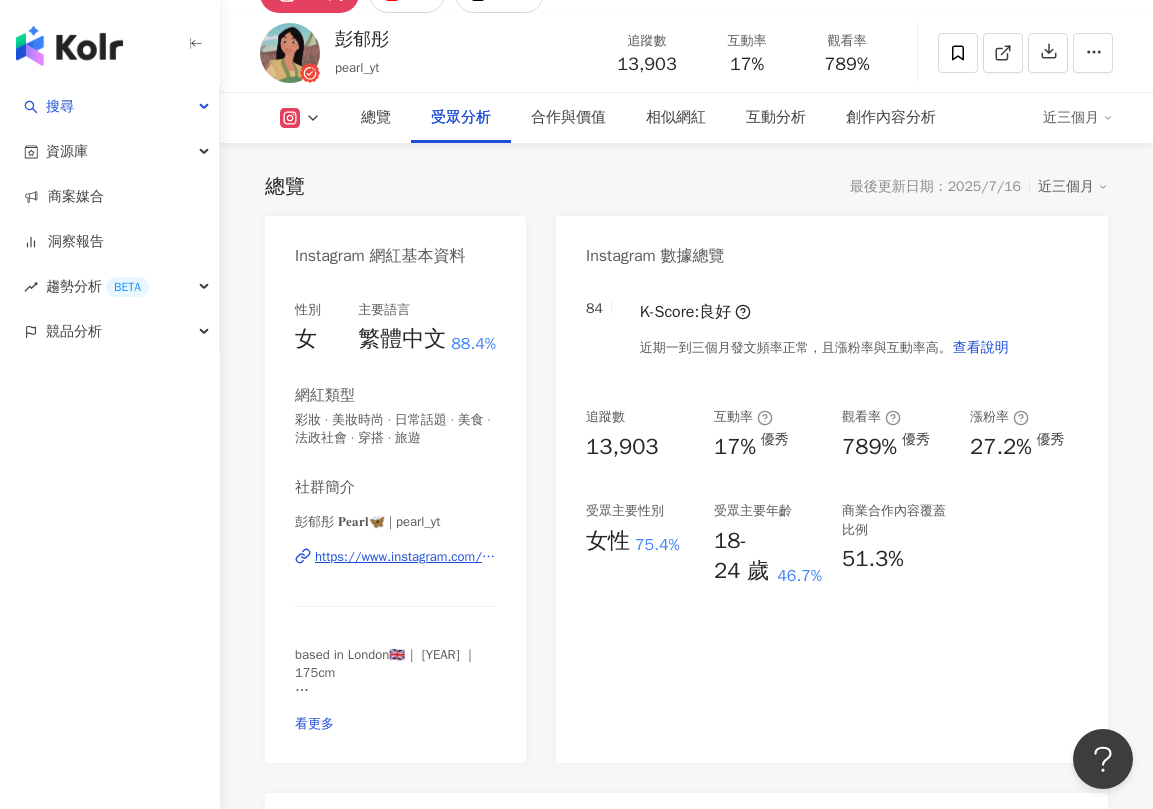 scroll, scrollTop: 2023, scrollLeft: 0, axis: vertical 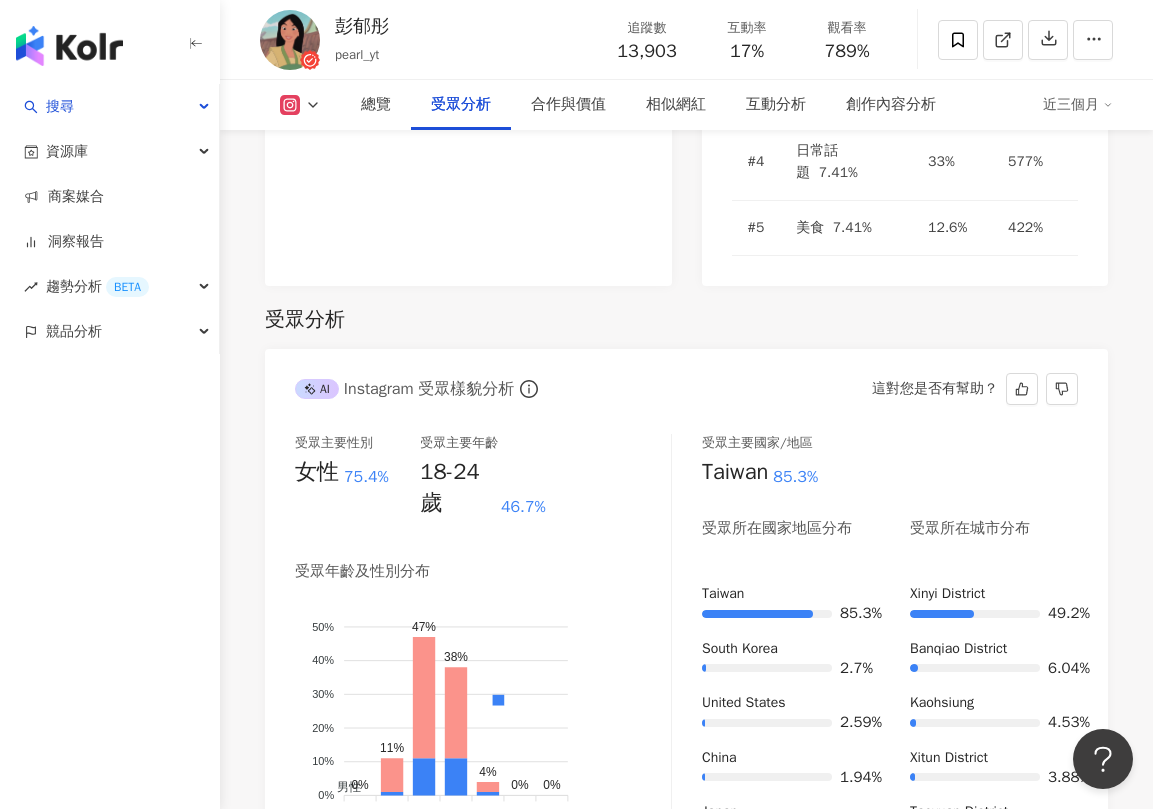 drag, startPoint x: 593, startPoint y: 388, endPoint x: 631, endPoint y: 388, distance: 38 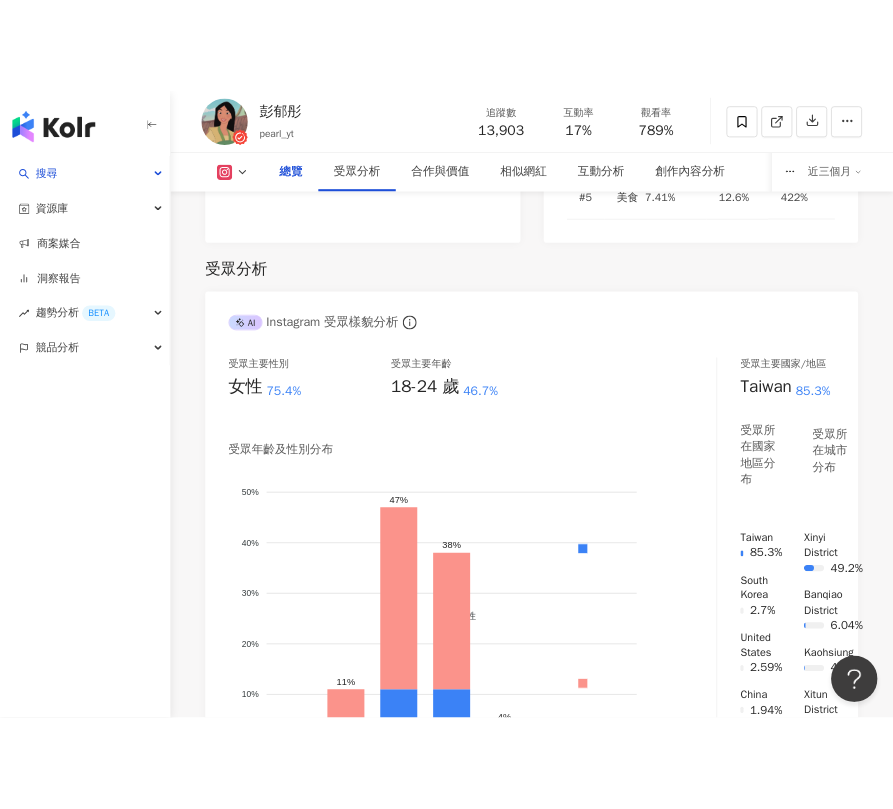 scroll, scrollTop: 1950, scrollLeft: 0, axis: vertical 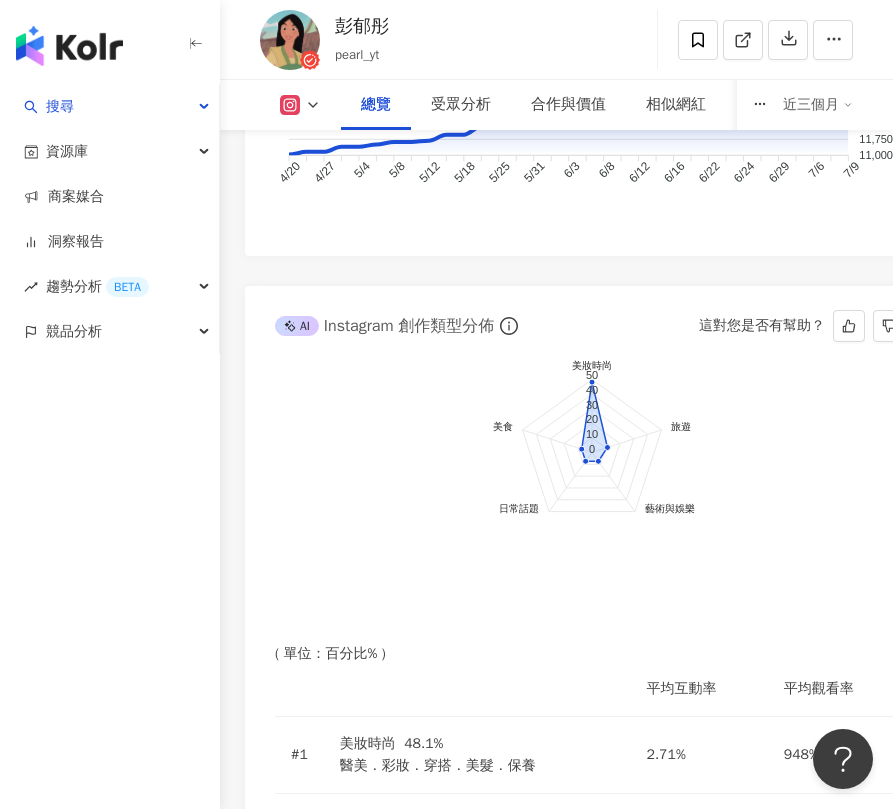 click on "AI Instagram 創作類型分佈 這對您是否有幫助？" at bounding box center (590, 318) 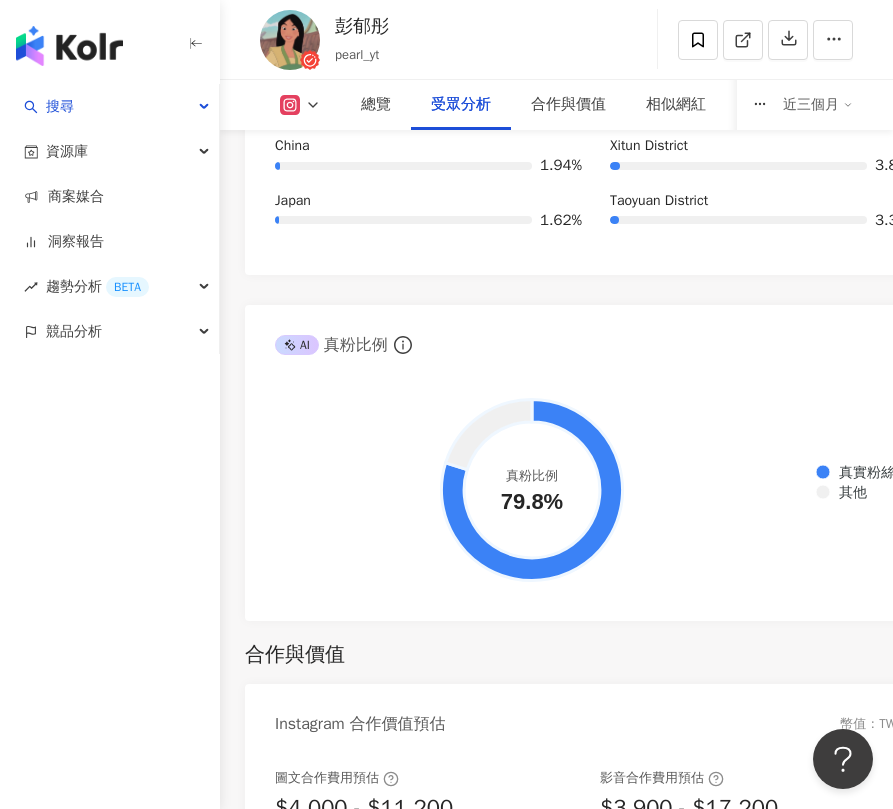 scroll, scrollTop: 4150, scrollLeft: 0, axis: vertical 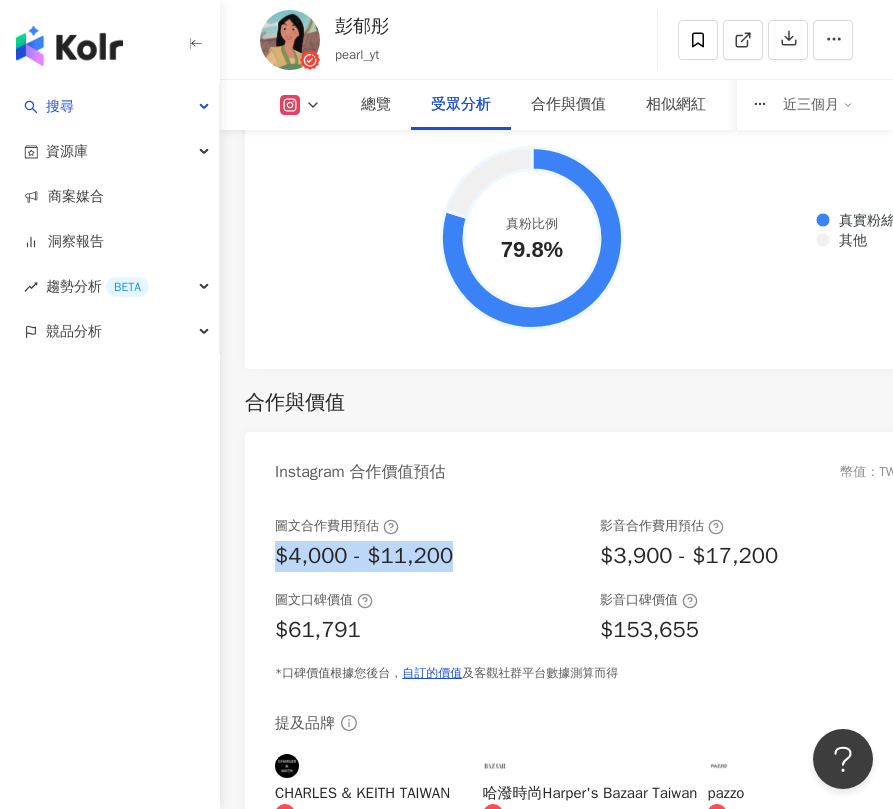 drag, startPoint x: 480, startPoint y: 396, endPoint x: 264, endPoint y: 389, distance: 216.1134 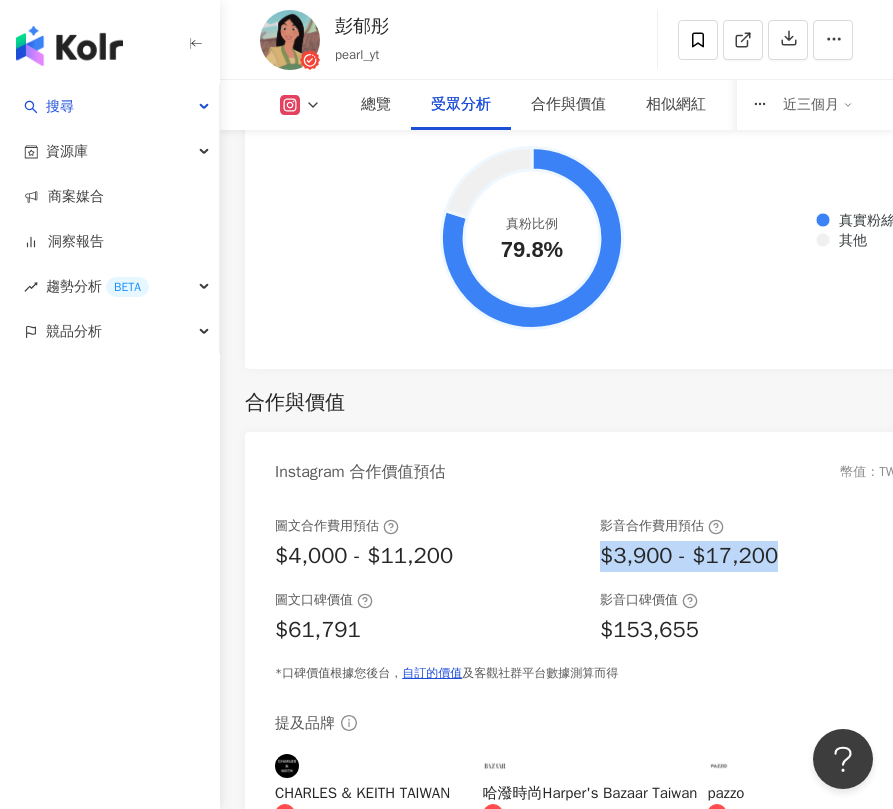 drag, startPoint x: 602, startPoint y: 387, endPoint x: 777, endPoint y: 394, distance: 175.13994 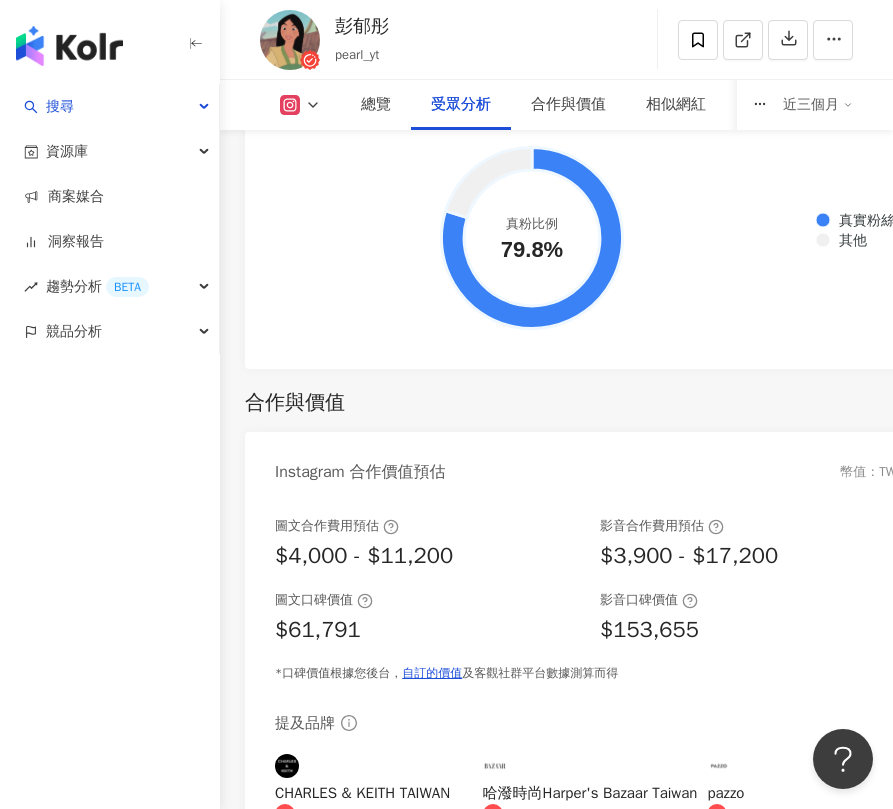 click on "影音口碑價值" at bounding box center [752, 600] 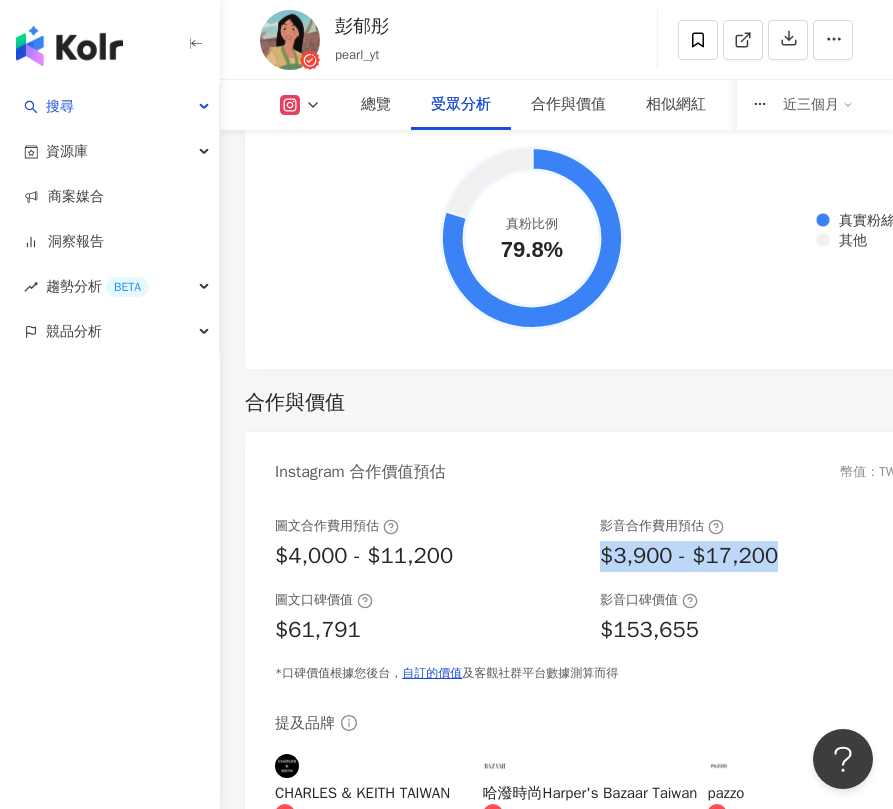 drag, startPoint x: 603, startPoint y: 383, endPoint x: 796, endPoint y: 389, distance: 193.09325 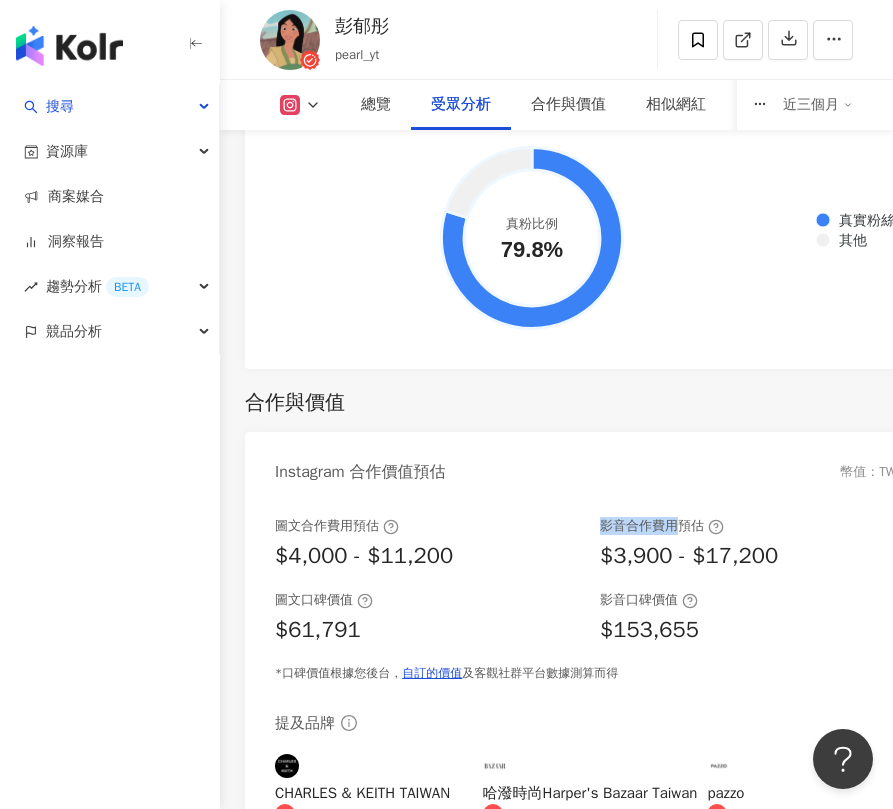 drag, startPoint x: 600, startPoint y: 352, endPoint x: 677, endPoint y: 350, distance: 77.02597 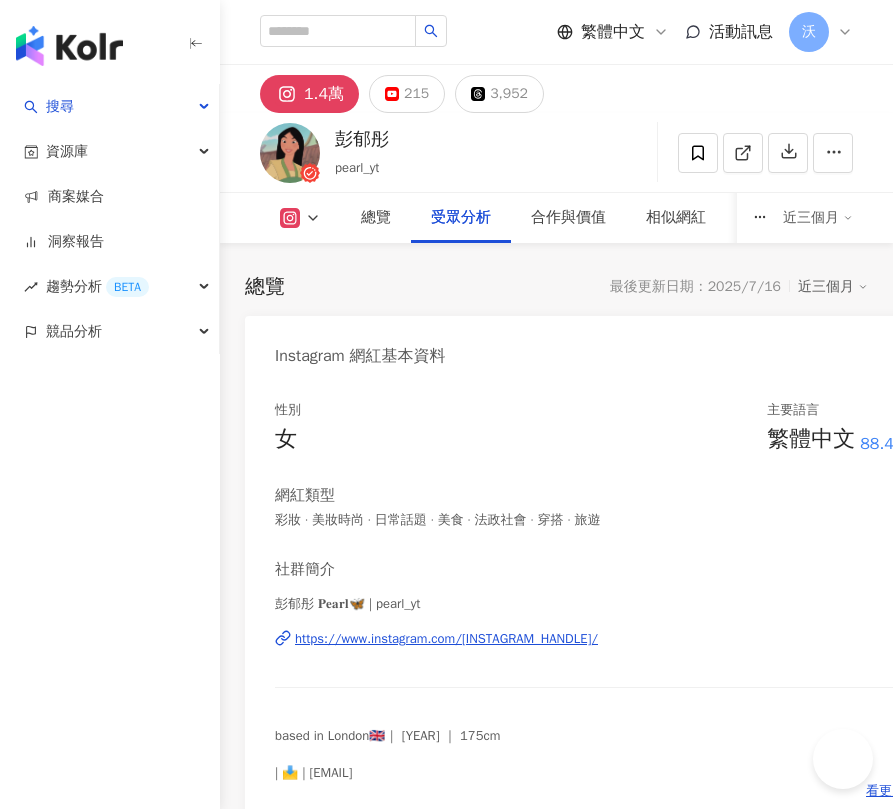 scroll, scrollTop: 4150, scrollLeft: 0, axis: vertical 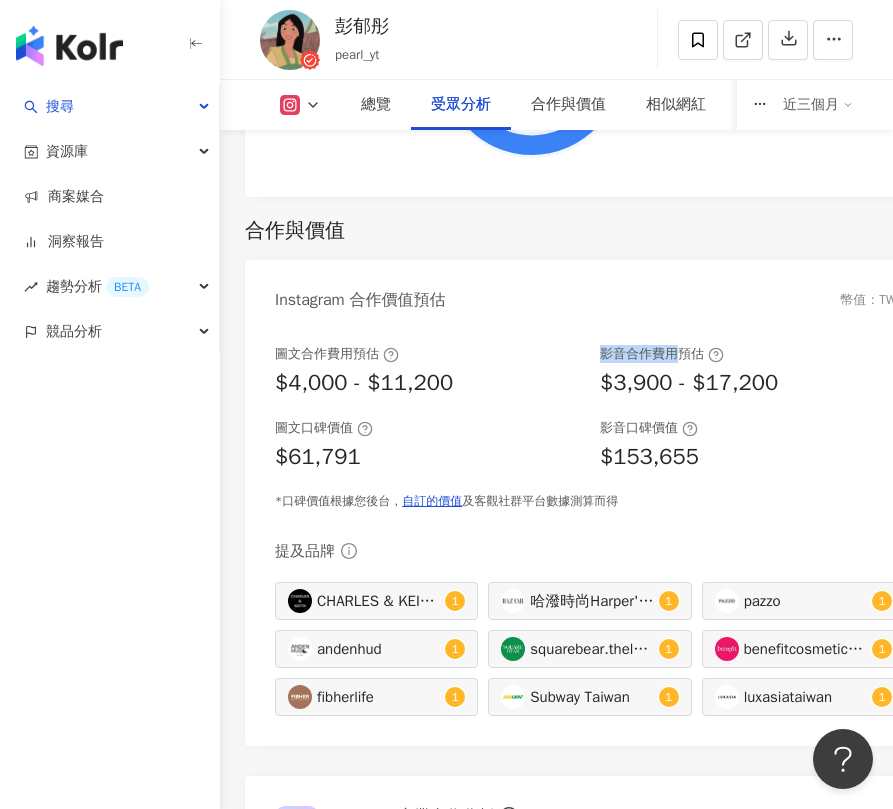 click on "圖文合作費用預估   $4,000 - $11,200 影音合作費用預估   $3,900 - $17,200 圖文口碑價值   $61,791 影音口碑價值   $153,655 *口碑價值根據您後台， 自訂的價值 及客觀社群平台數據測算而得 提及品牌 [BRAND] [BRAND] [BRAND] [BRAND] [BRAND] [BRAND] [BRAND] [BRAND]" at bounding box center (590, 530) 